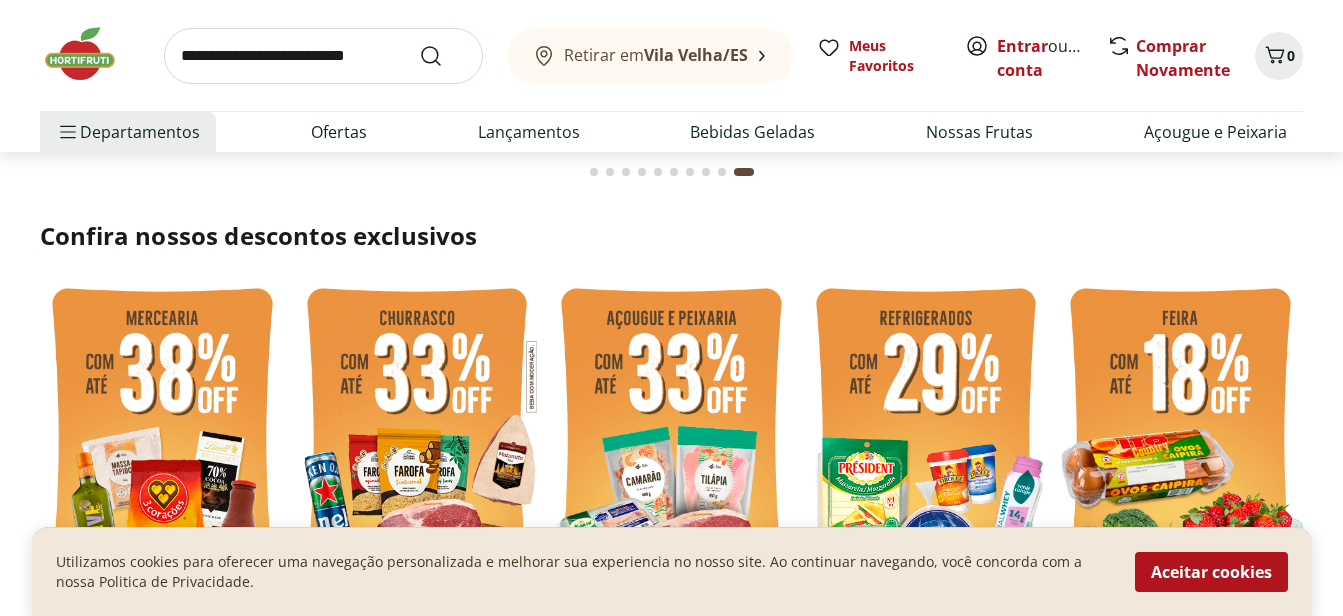 scroll, scrollTop: 0, scrollLeft: 0, axis: both 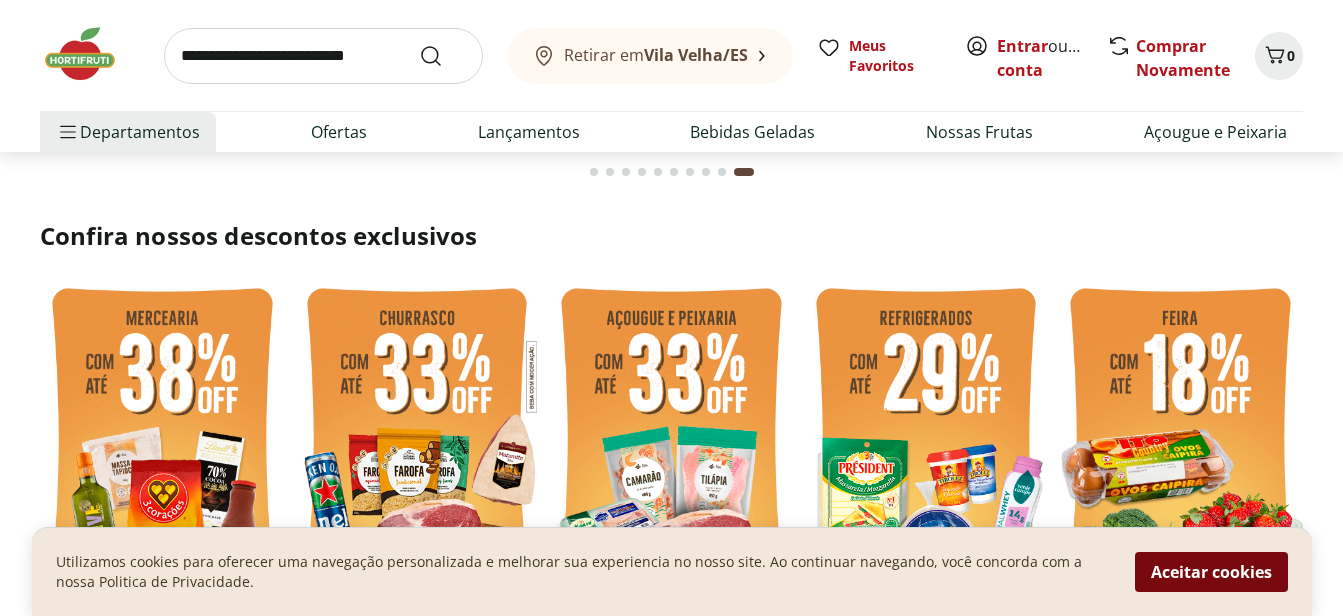 click on "Aceitar cookies" at bounding box center [1211, 572] 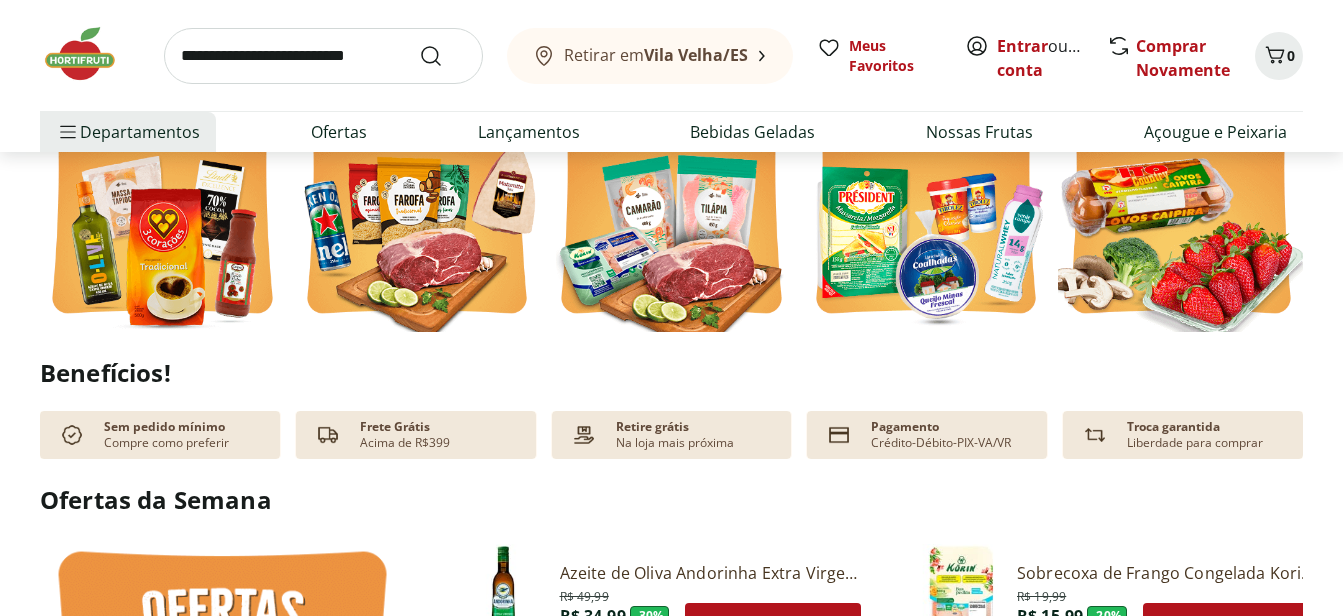 scroll, scrollTop: 446, scrollLeft: 0, axis: vertical 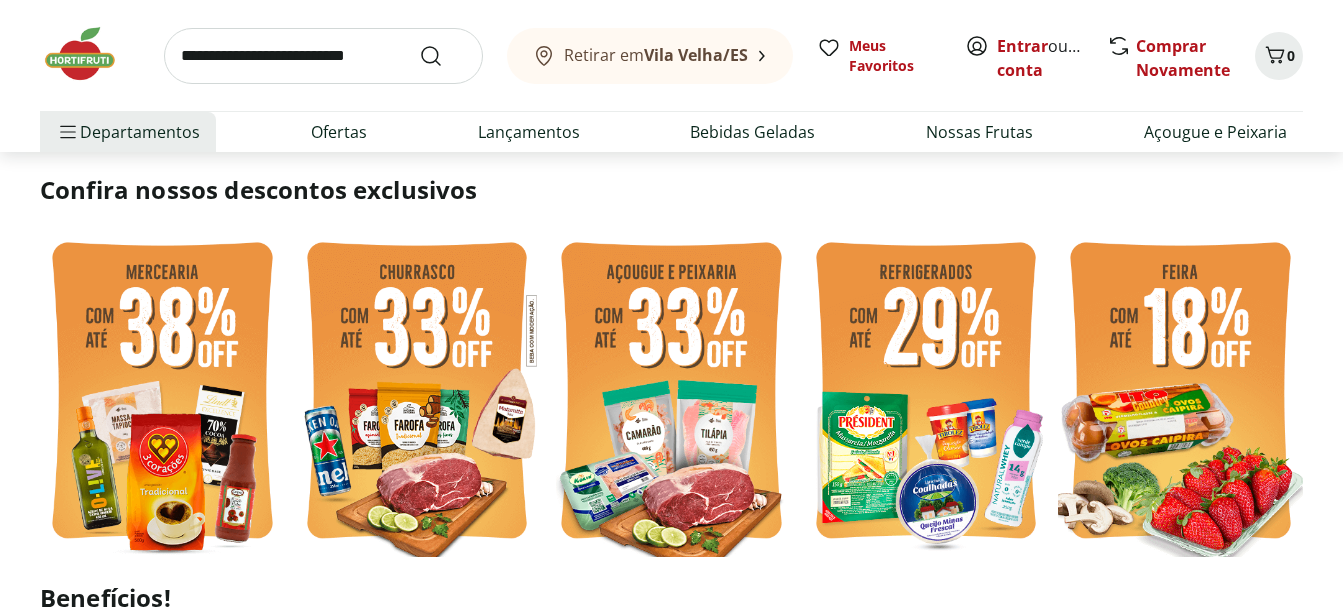 click at bounding box center [671, 393] 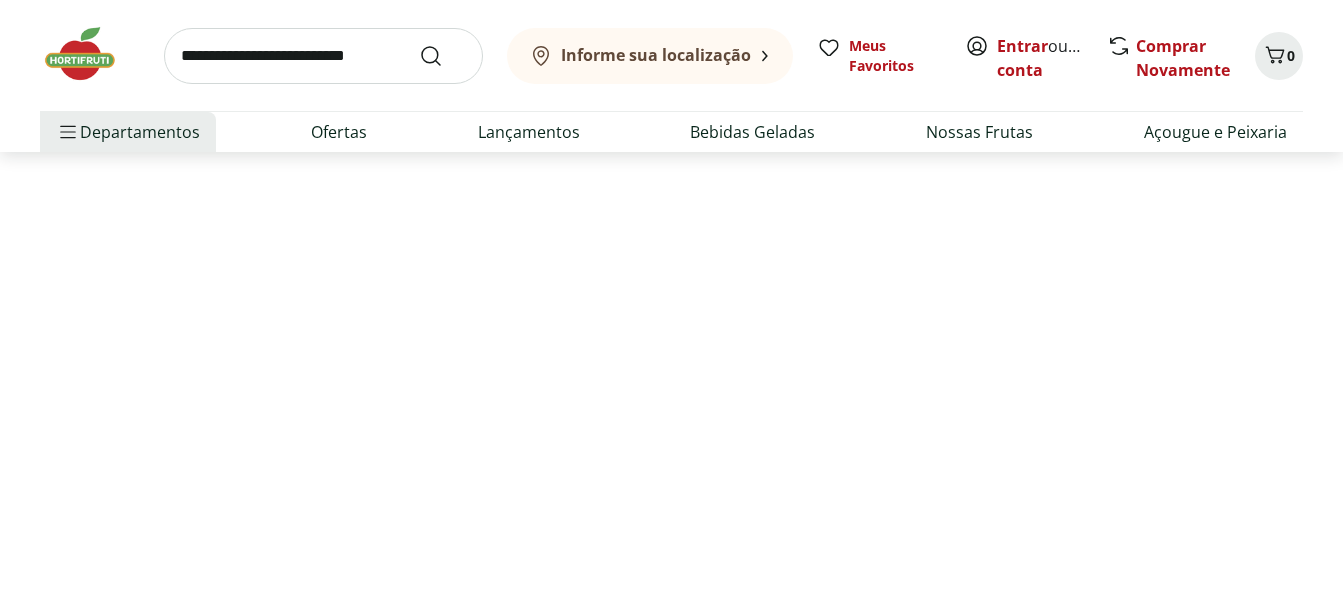 scroll, scrollTop: 0, scrollLeft: 0, axis: both 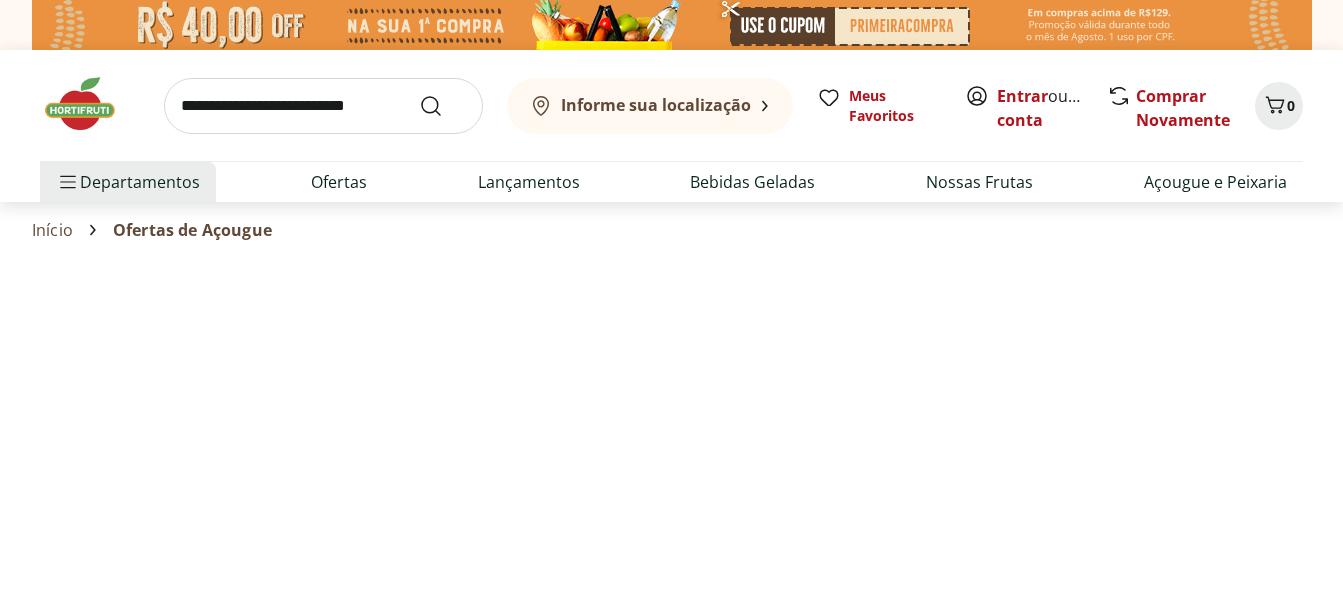 select on "**********" 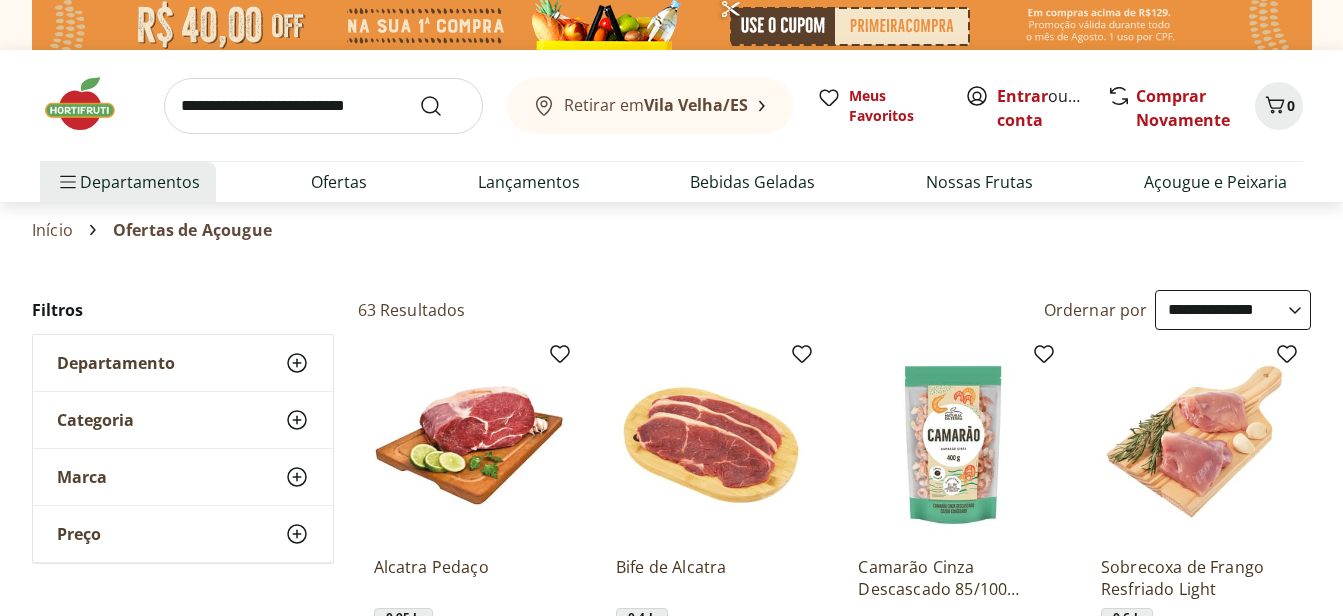 select on "**********" 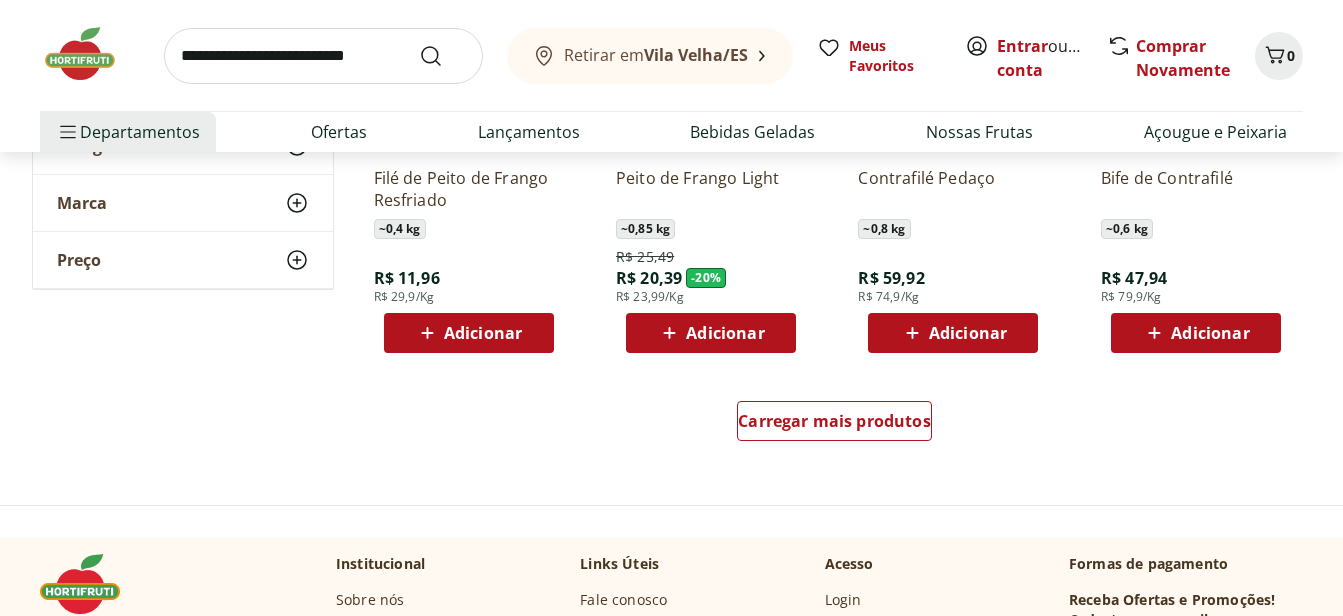 scroll, scrollTop: 1200, scrollLeft: 0, axis: vertical 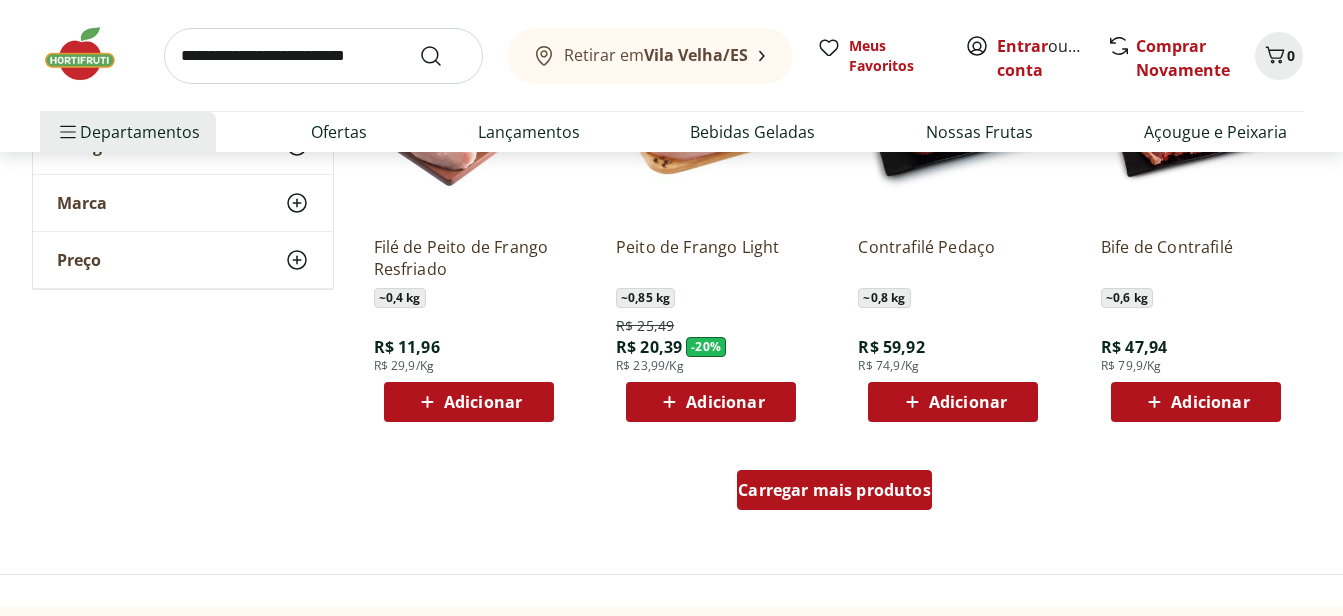 click on "Carregar mais produtos" at bounding box center (834, 490) 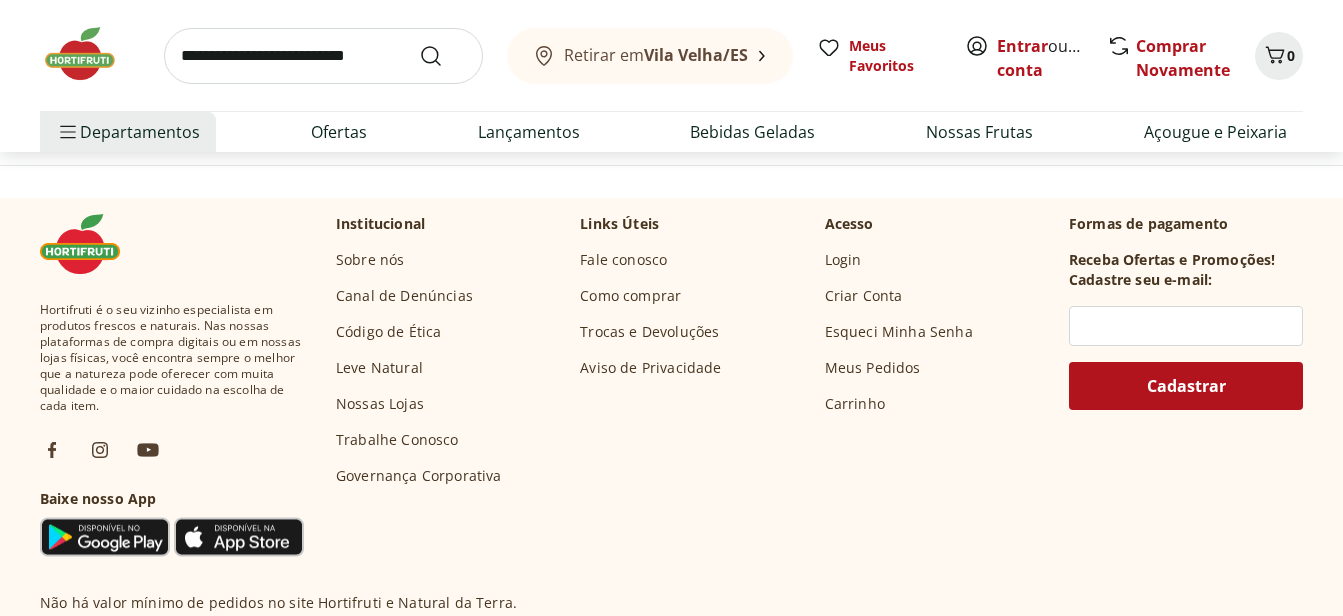 scroll, scrollTop: 2800, scrollLeft: 0, axis: vertical 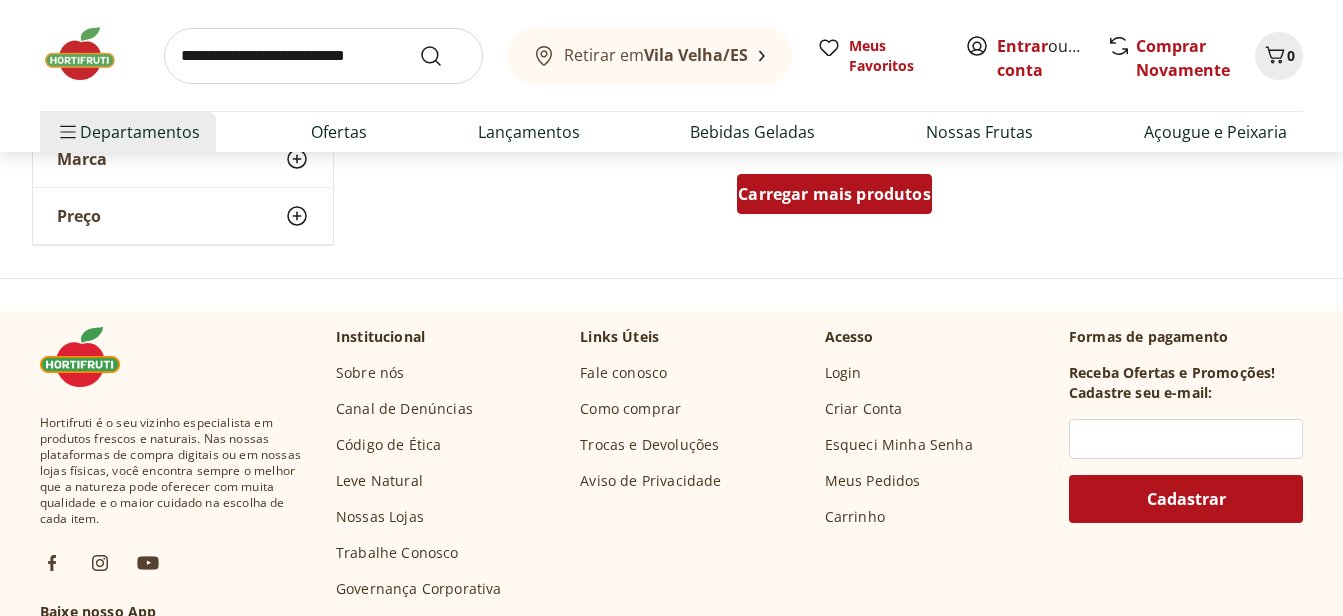 click on "Carregar mais produtos" at bounding box center (834, 194) 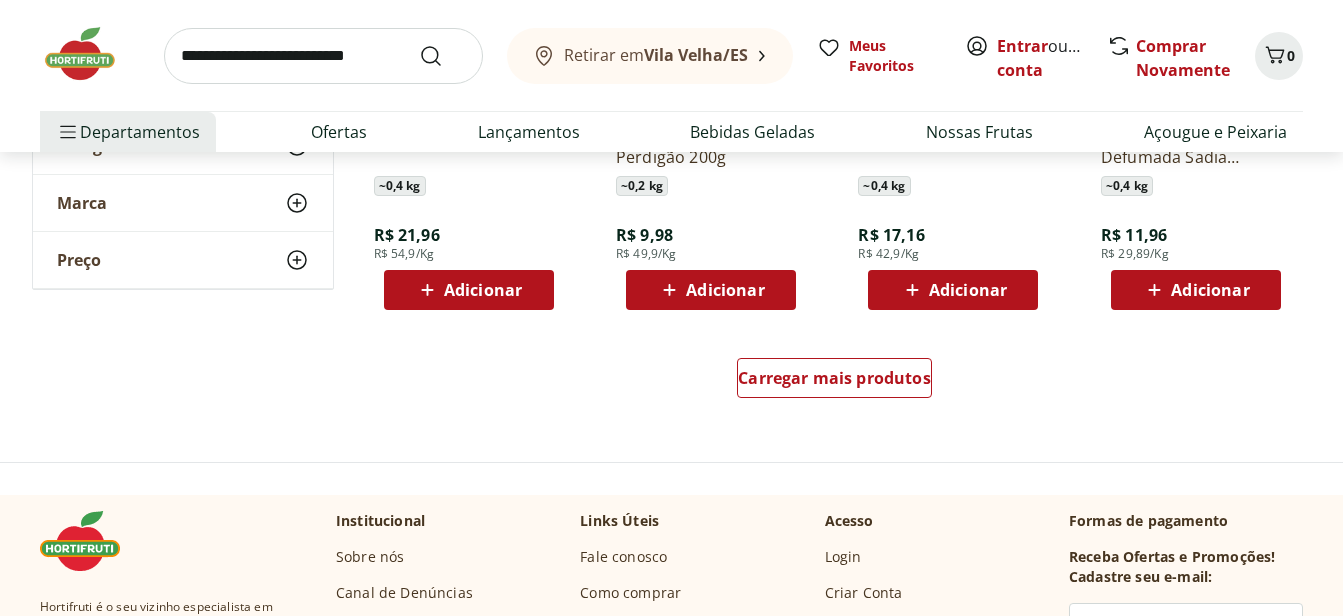 scroll, scrollTop: 3900, scrollLeft: 0, axis: vertical 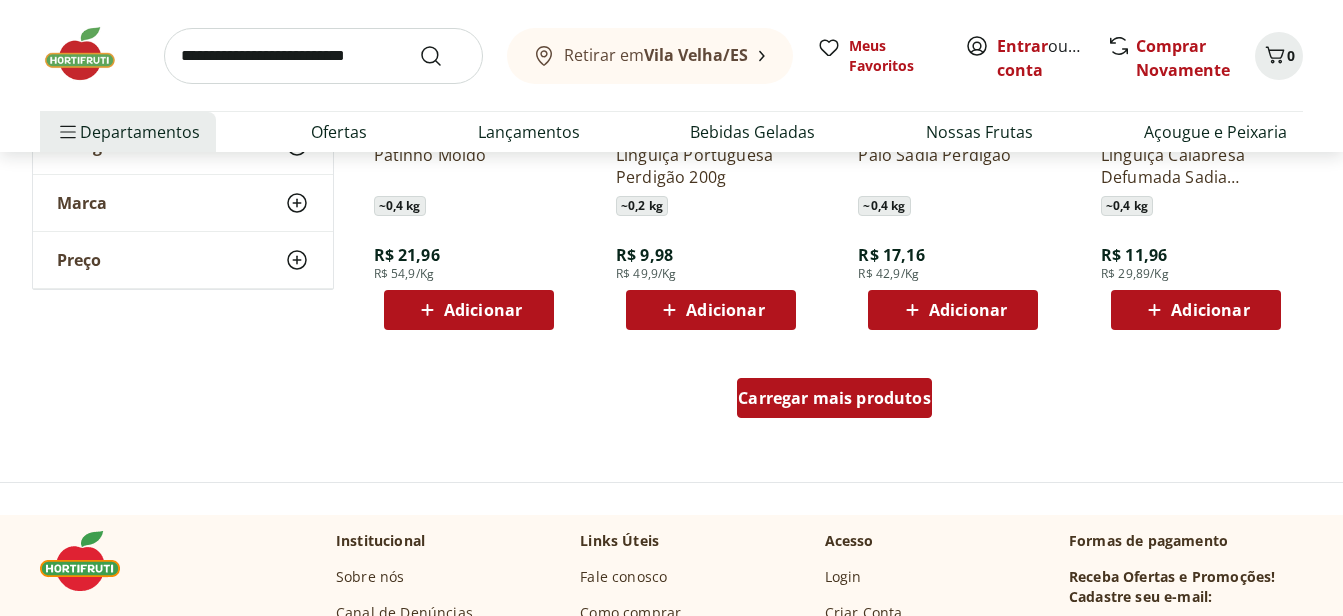 click on "Carregar mais produtos" at bounding box center [834, 398] 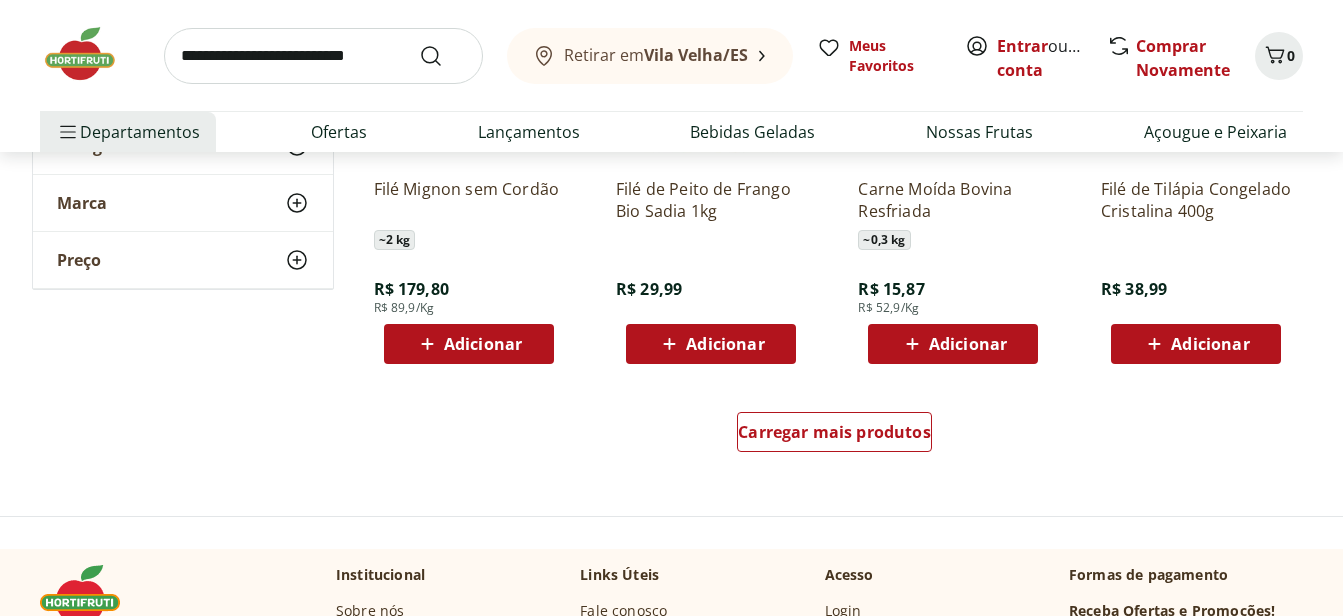 scroll, scrollTop: 5200, scrollLeft: 0, axis: vertical 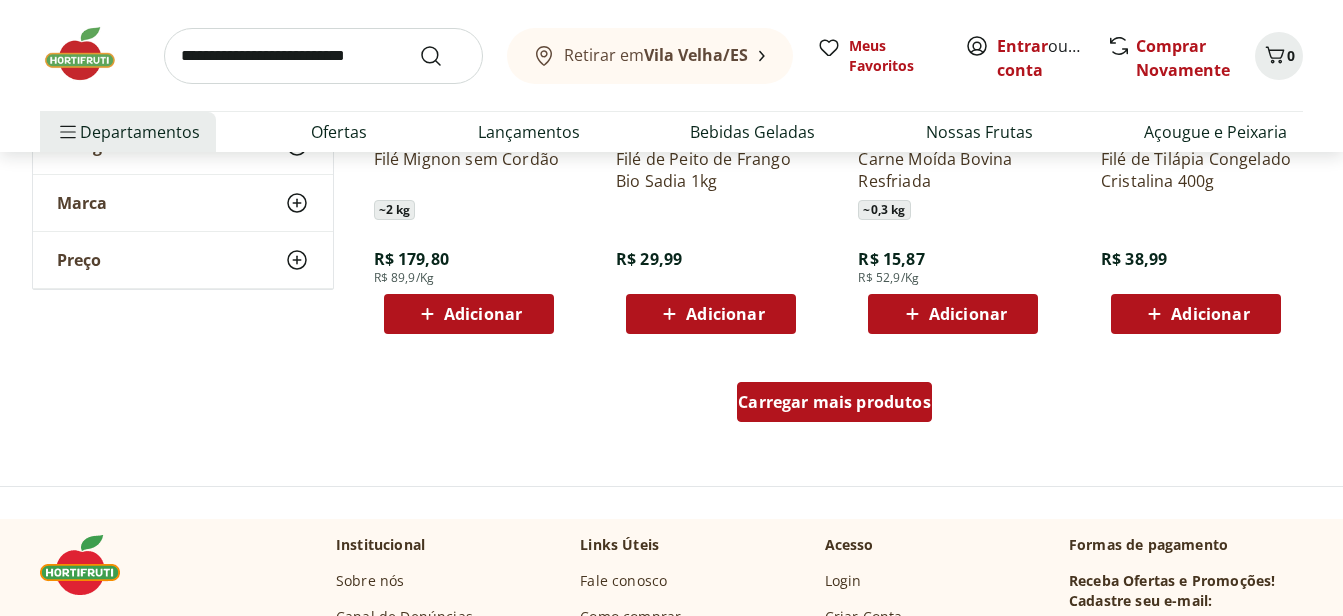click on "Carregar mais produtos" at bounding box center (834, 402) 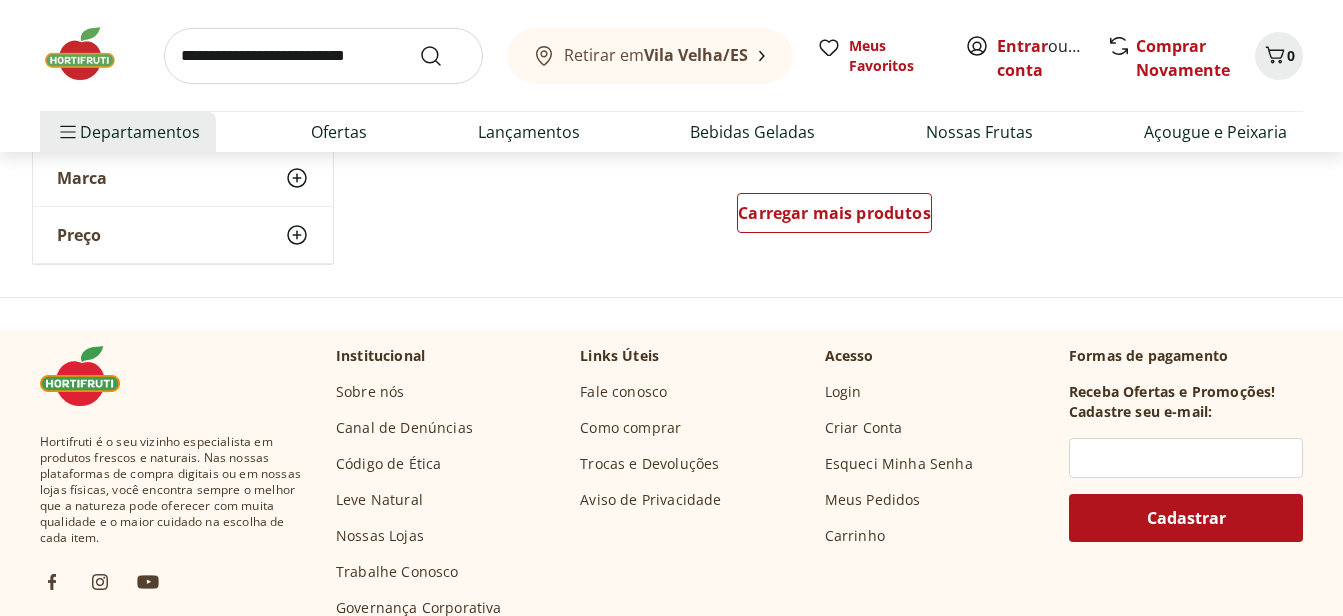 scroll, scrollTop: 6700, scrollLeft: 0, axis: vertical 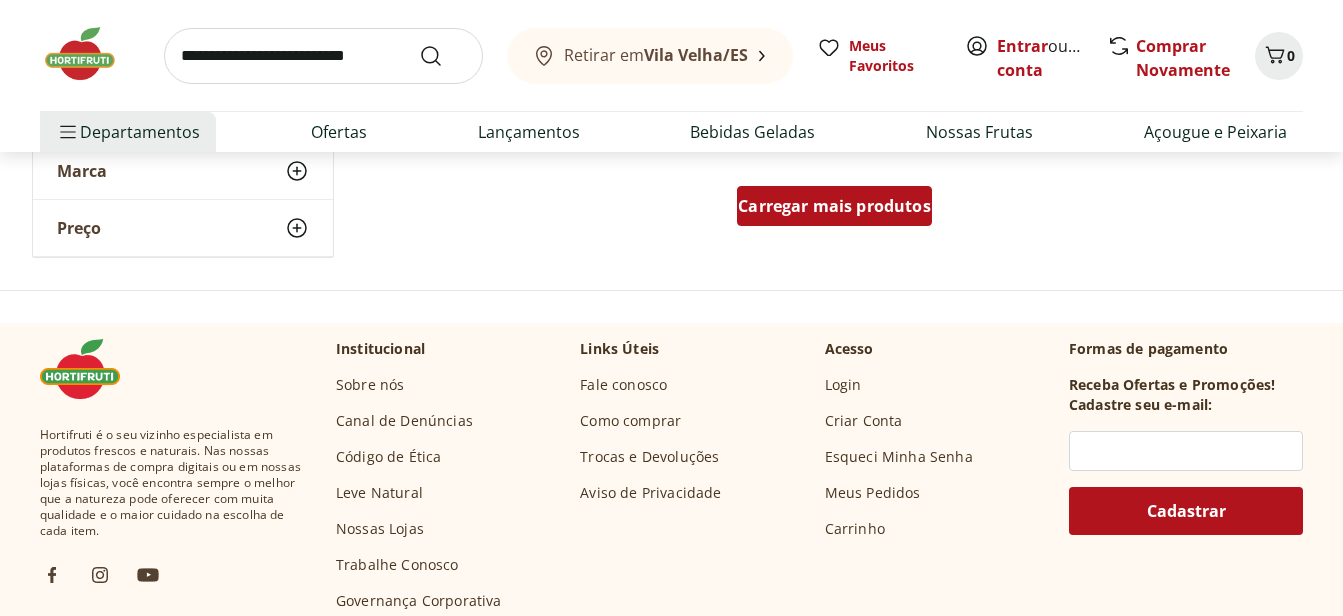 click on "Carregar mais produtos" at bounding box center (834, 206) 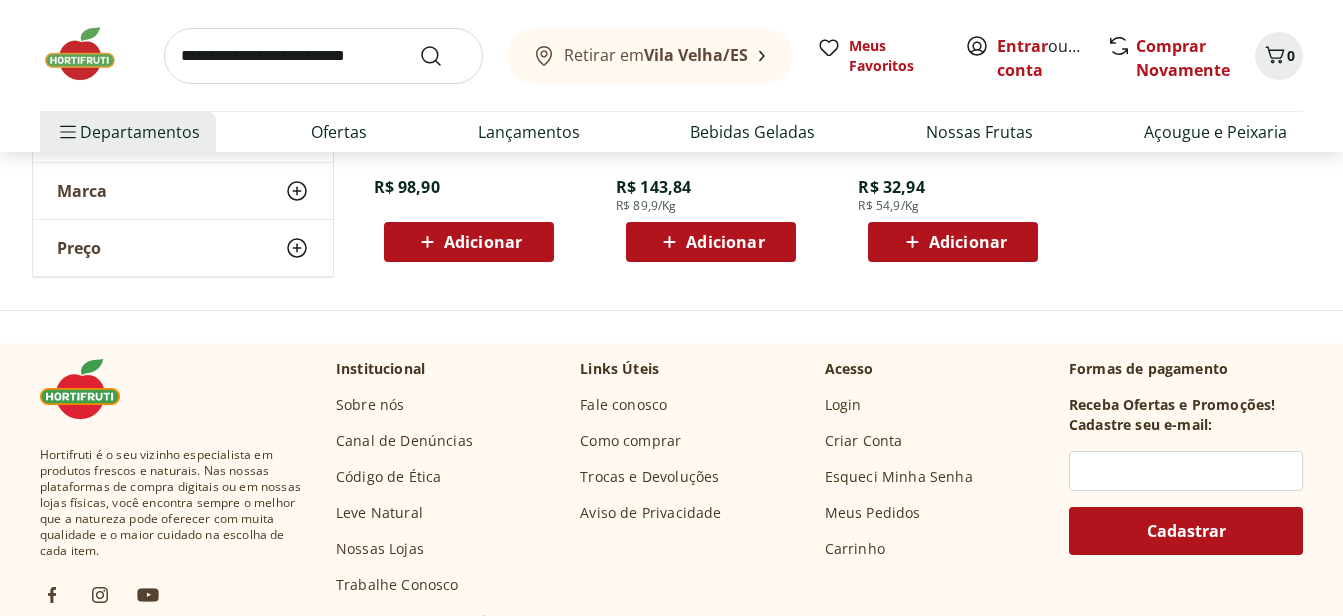 scroll, scrollTop: 7498, scrollLeft: 0, axis: vertical 